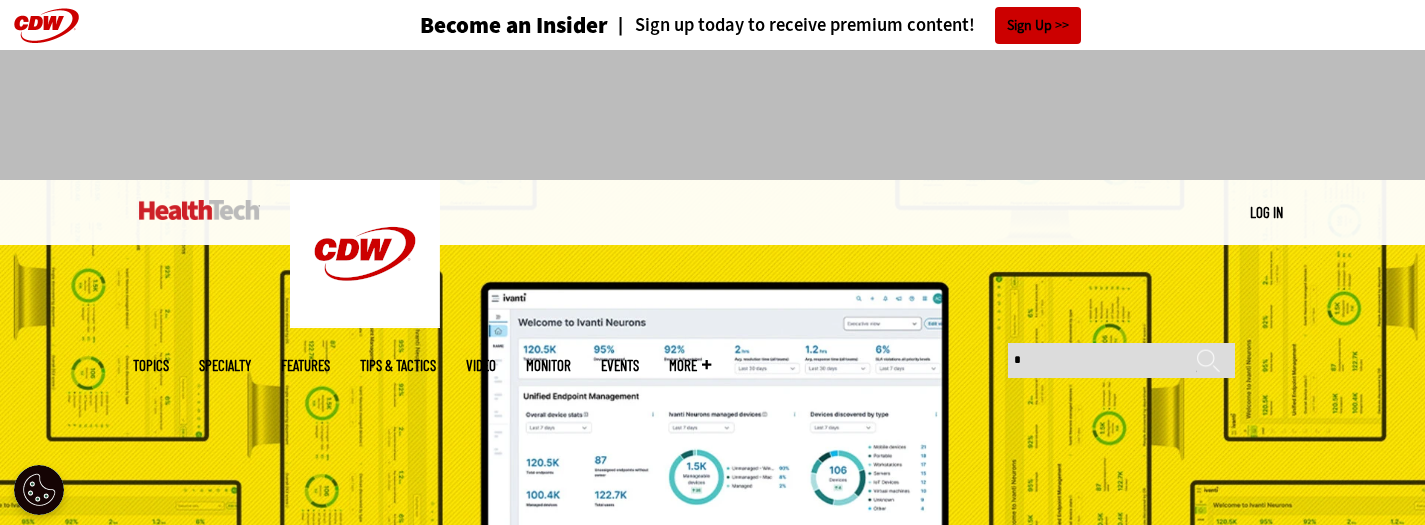 scroll, scrollTop: 0, scrollLeft: 0, axis: both 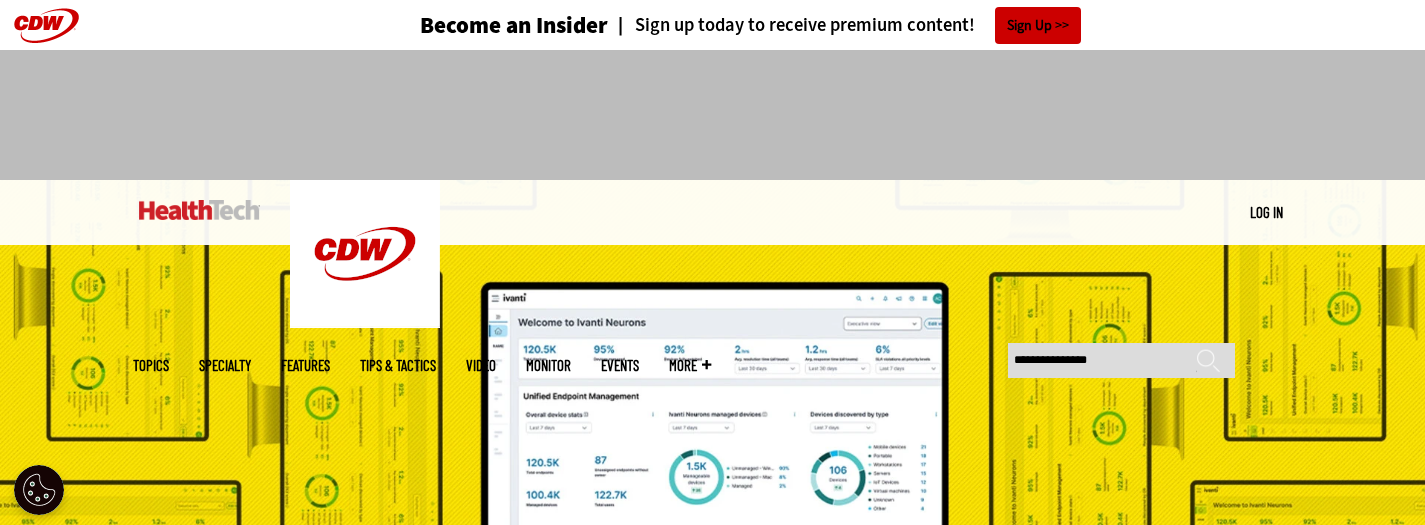 type on "**********" 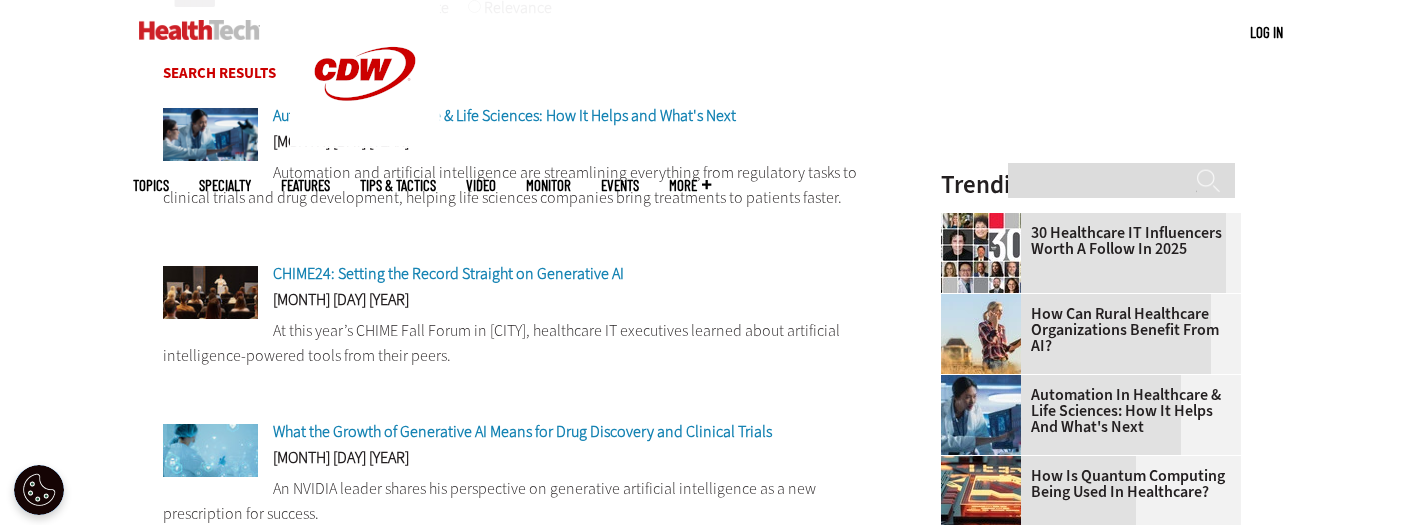 scroll, scrollTop: 0, scrollLeft: 0, axis: both 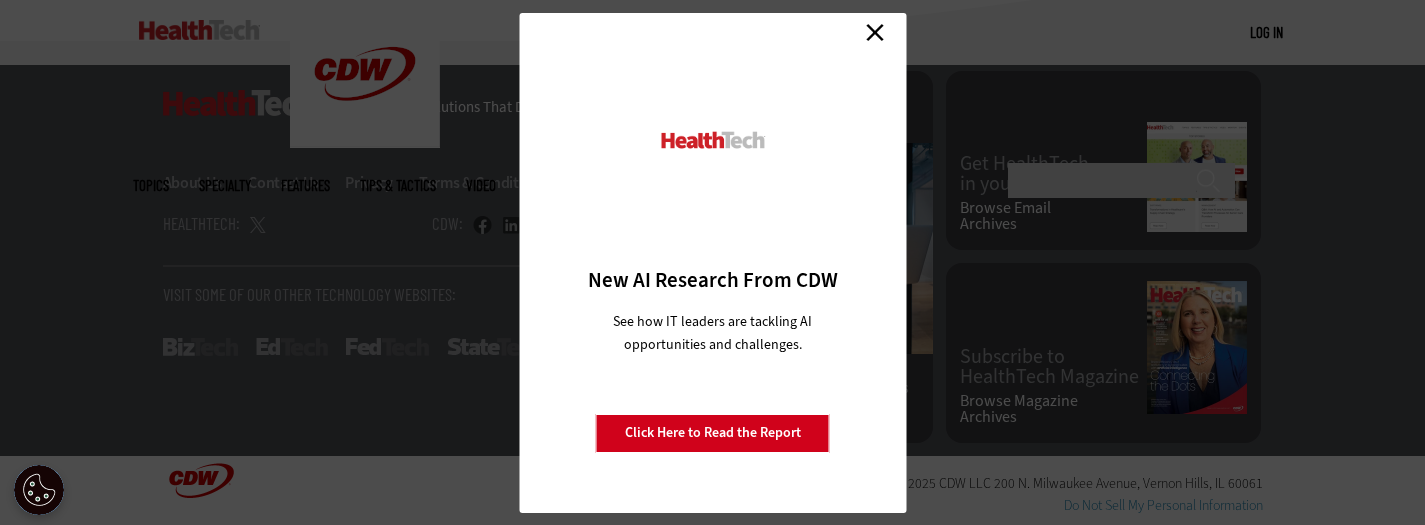 click on "Close" at bounding box center [875, 33] 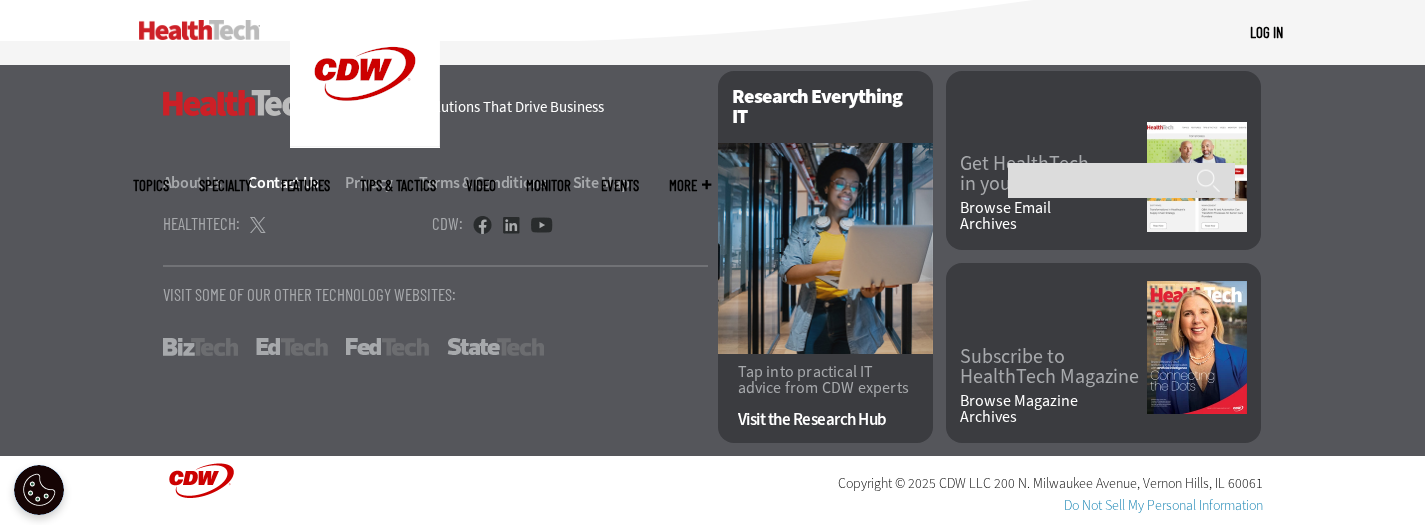 click on "Contact Us" at bounding box center (295, 182) 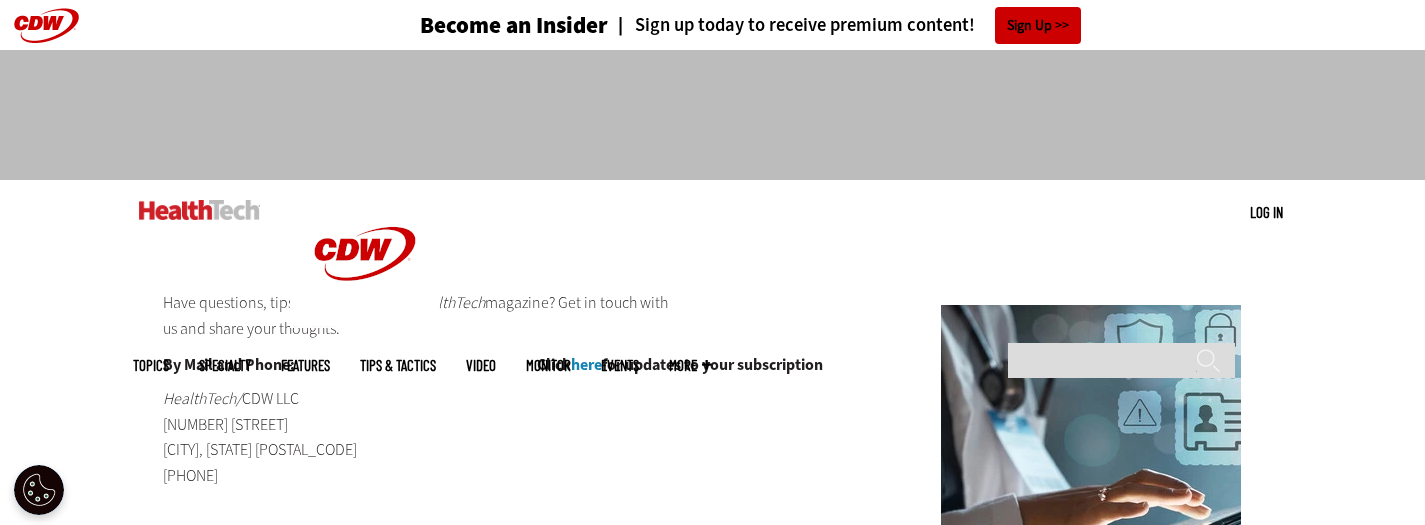 scroll, scrollTop: 459, scrollLeft: 0, axis: vertical 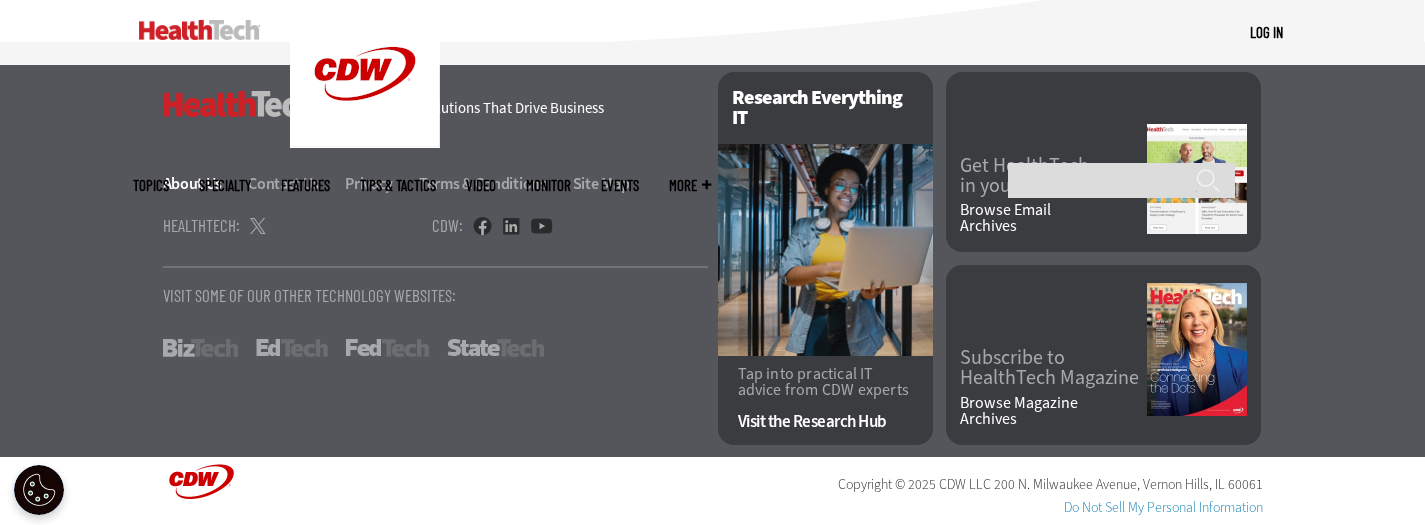 click on "About Us" at bounding box center (204, 183) 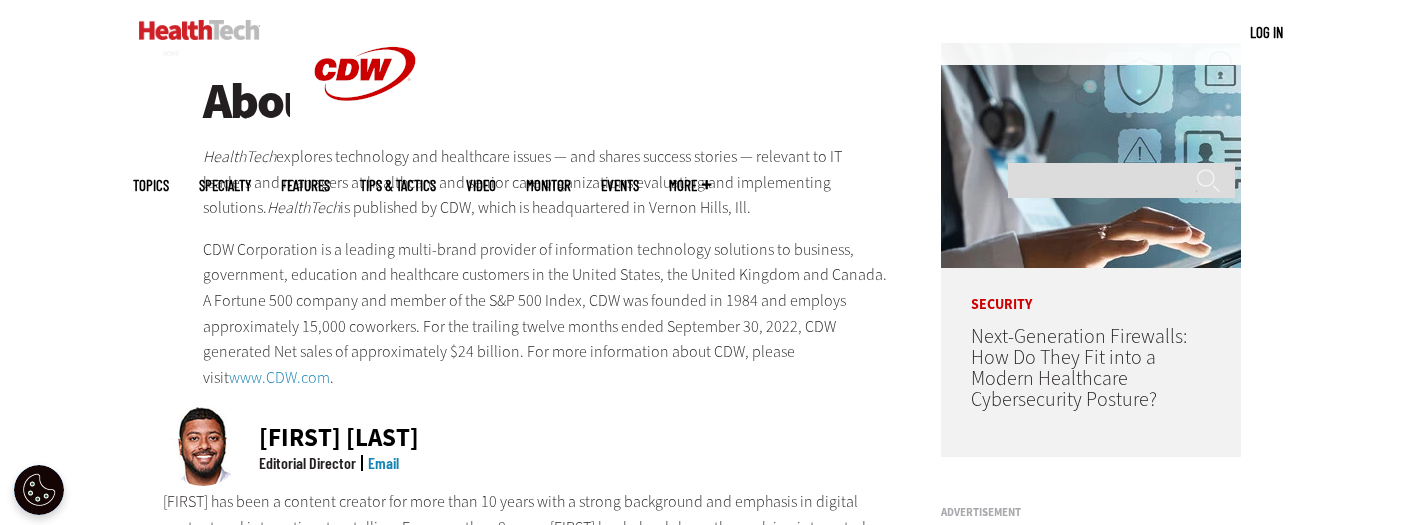 scroll, scrollTop: 262, scrollLeft: 0, axis: vertical 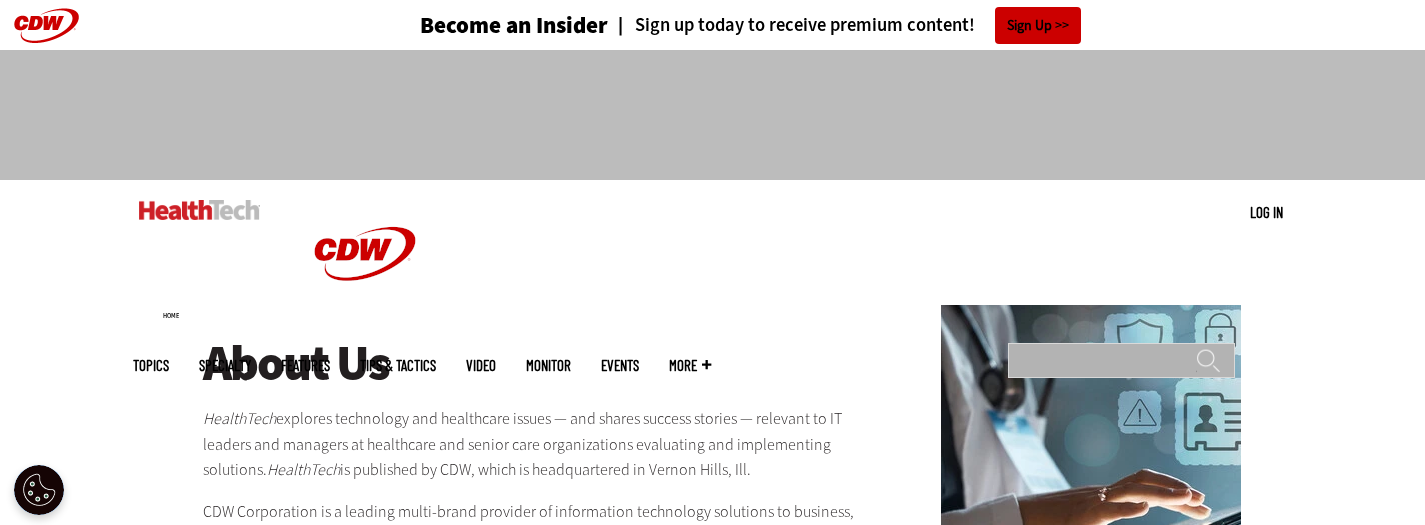 click on "Search" at bounding box center (1121, 360) 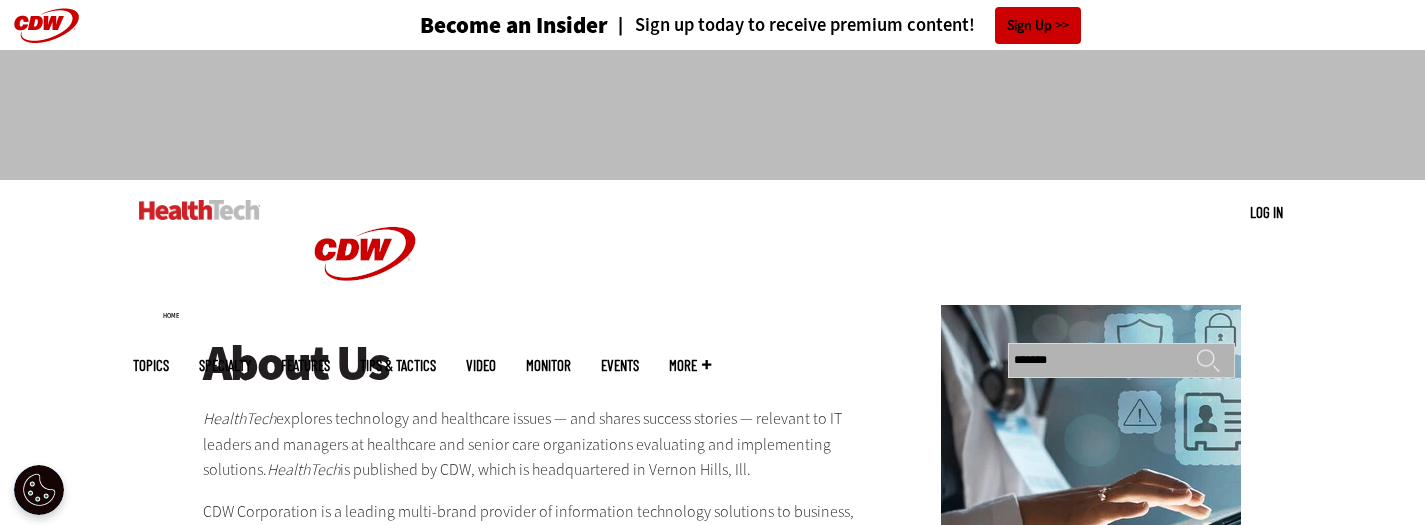 type on "*******" 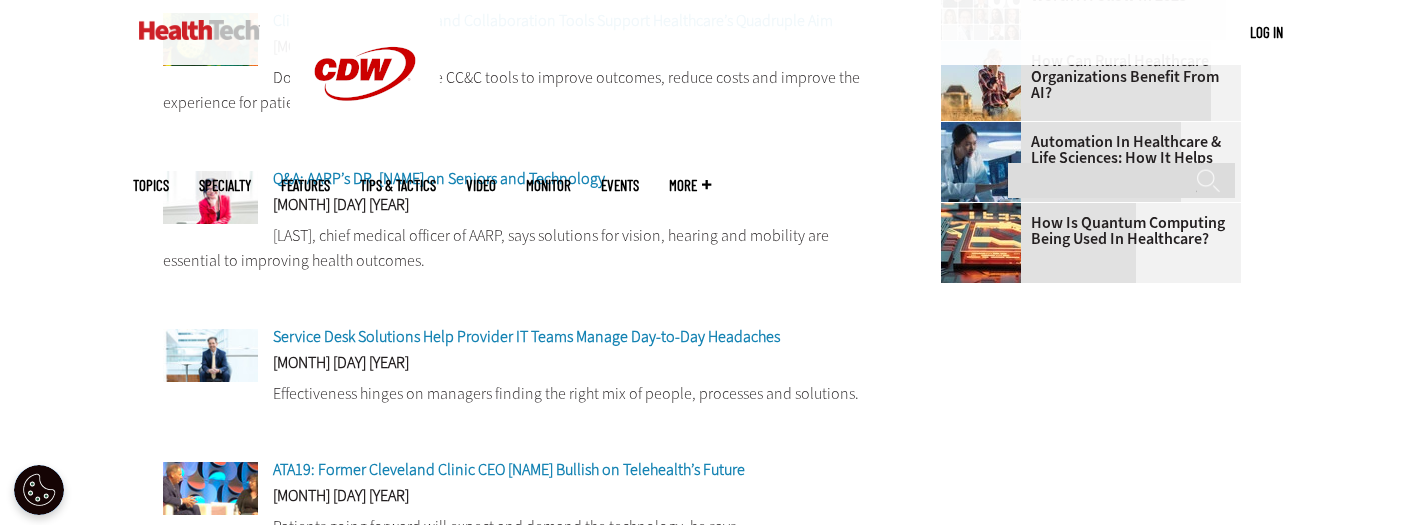 scroll, scrollTop: 0, scrollLeft: 0, axis: both 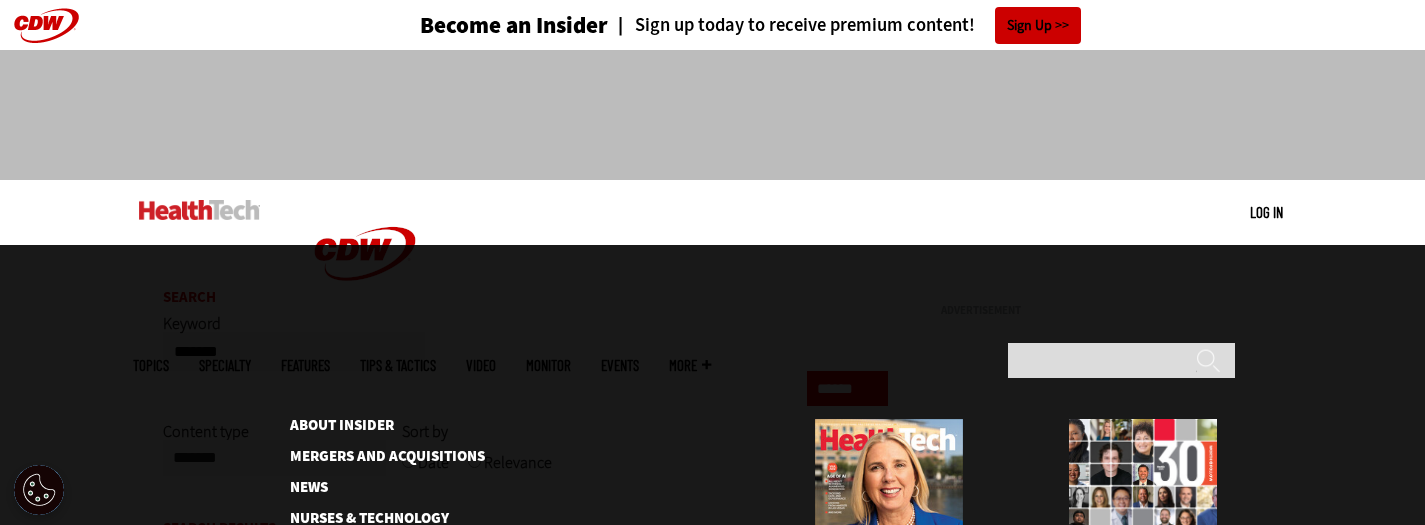 click on "More" at bounding box center [690, 365] 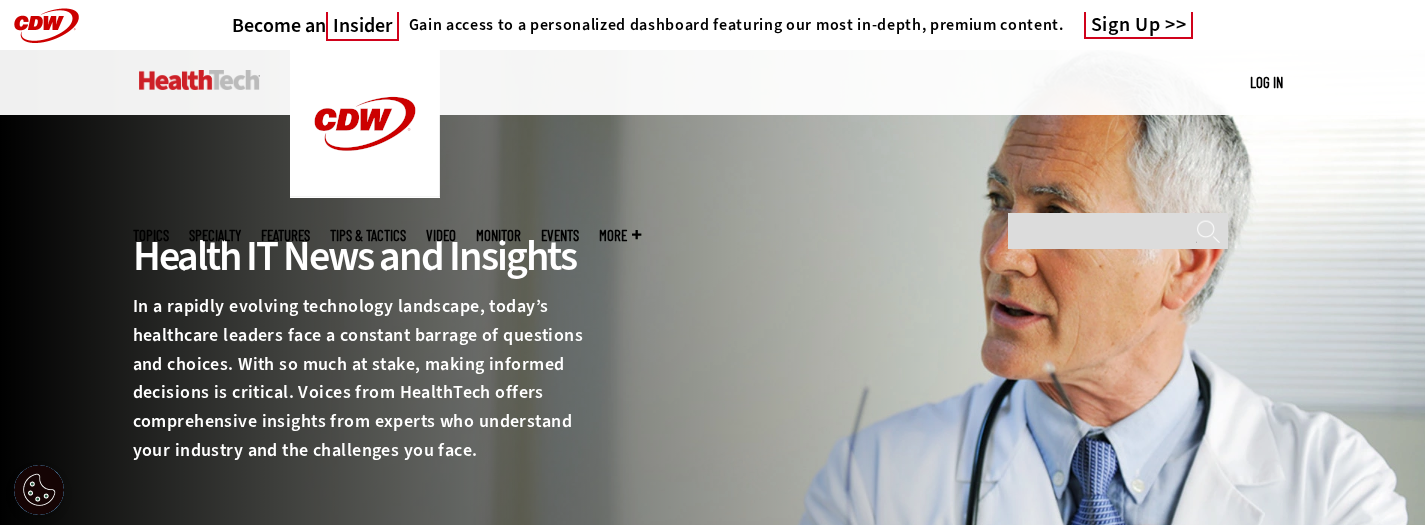 scroll, scrollTop: 0, scrollLeft: 0, axis: both 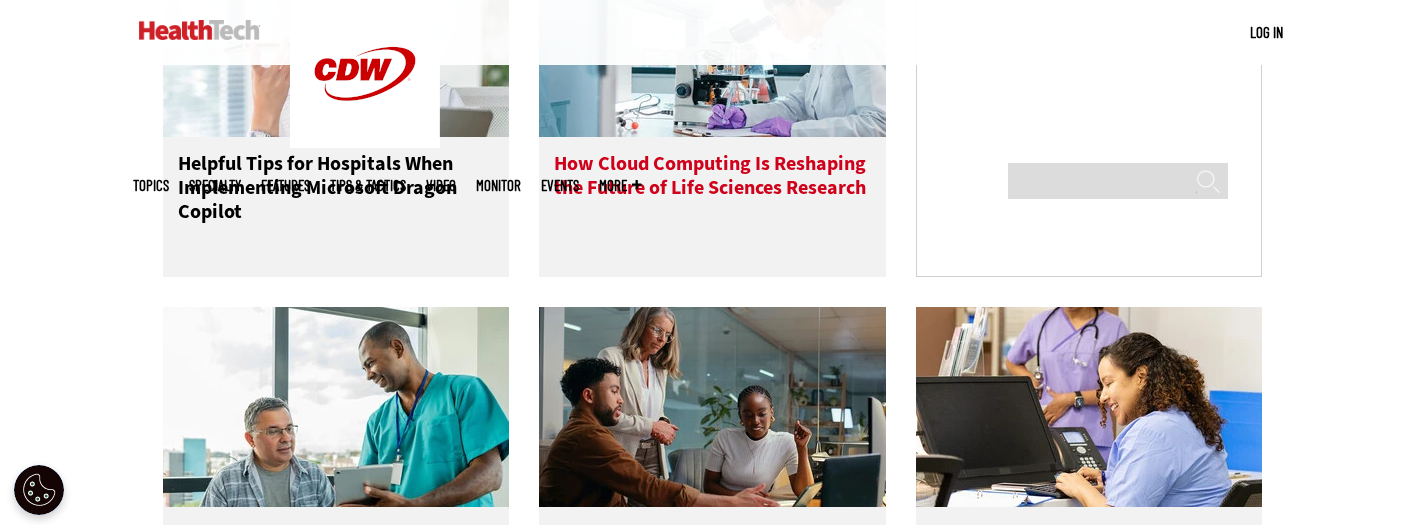 click on "How Cloud Computing Is Reshaping the Future of Life Sciences Research" at bounding box center (712, 192) 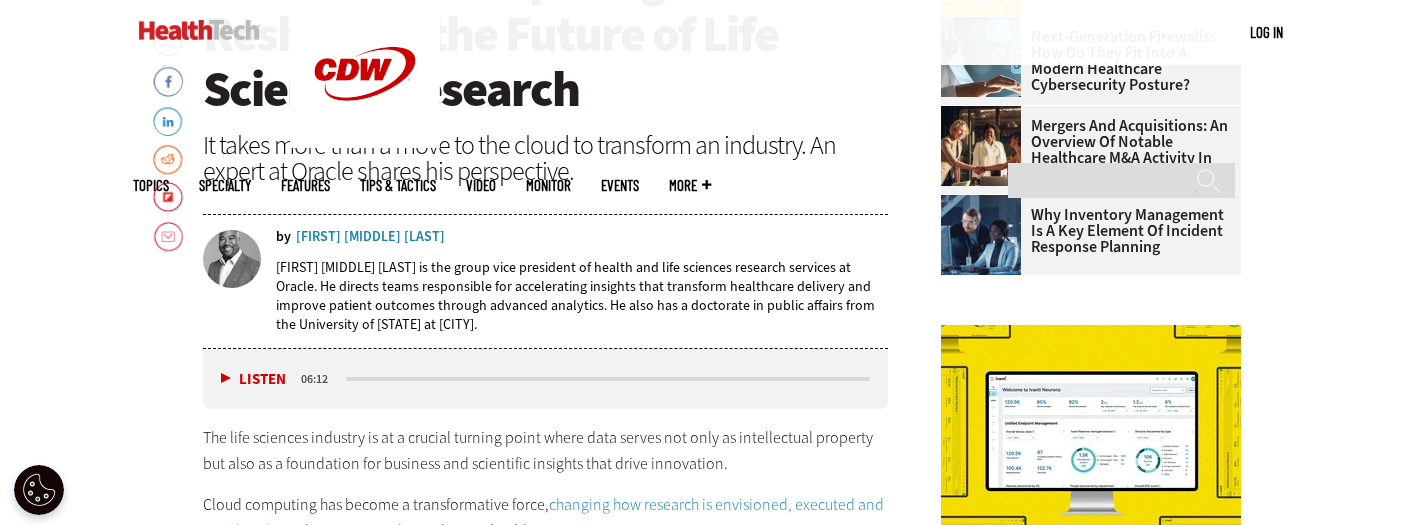 scroll, scrollTop: 820, scrollLeft: 0, axis: vertical 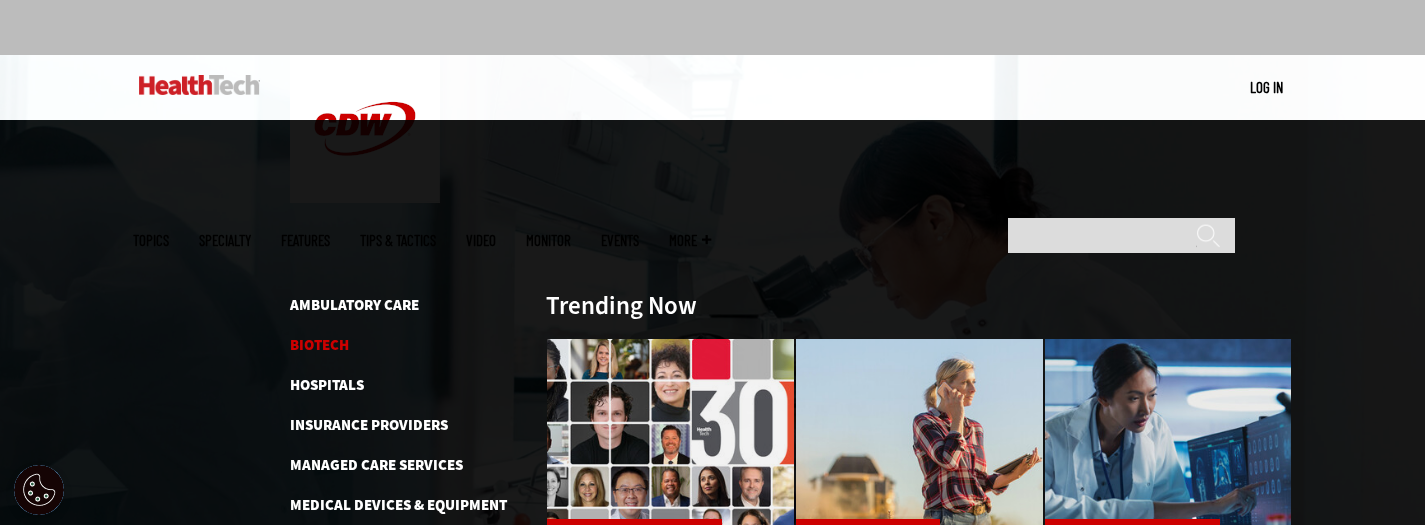 click on "Biotech" at bounding box center (319, 345) 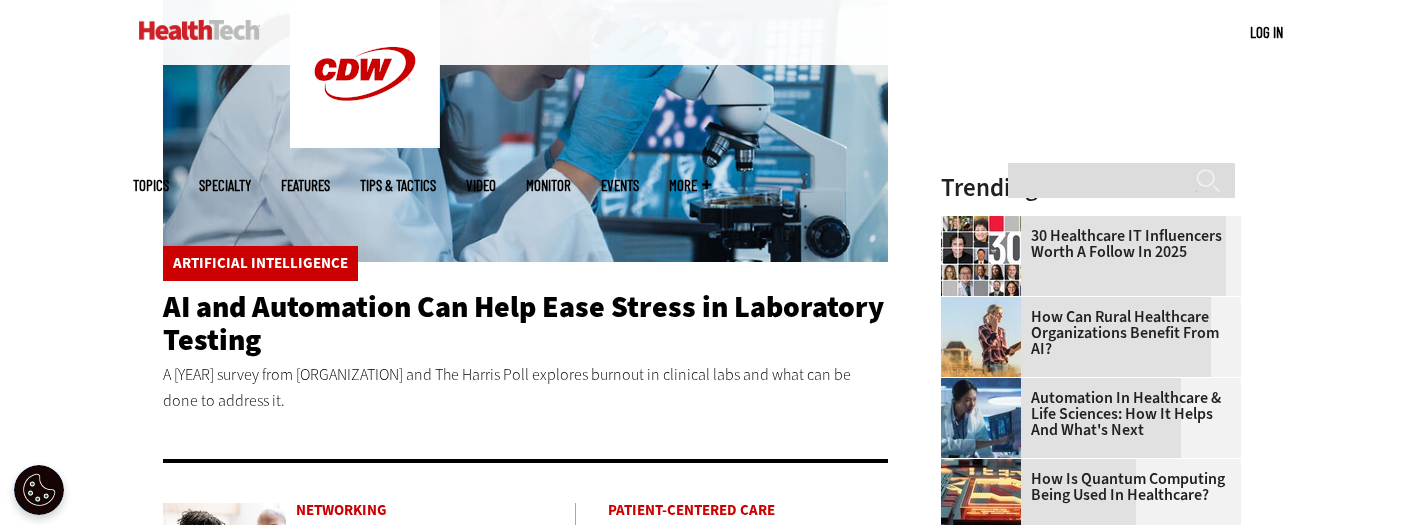 scroll, scrollTop: 0, scrollLeft: 0, axis: both 